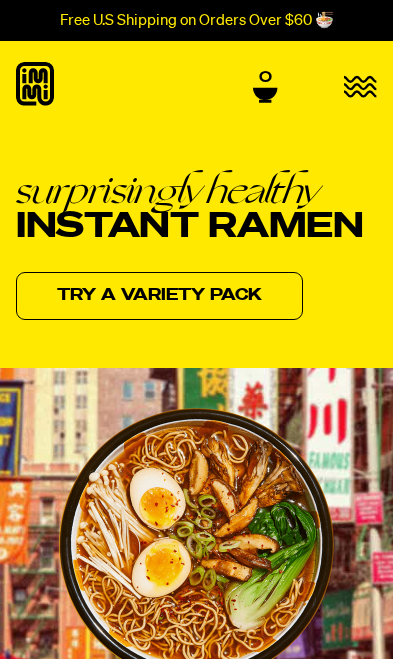 scroll, scrollTop: 0, scrollLeft: 0, axis: both 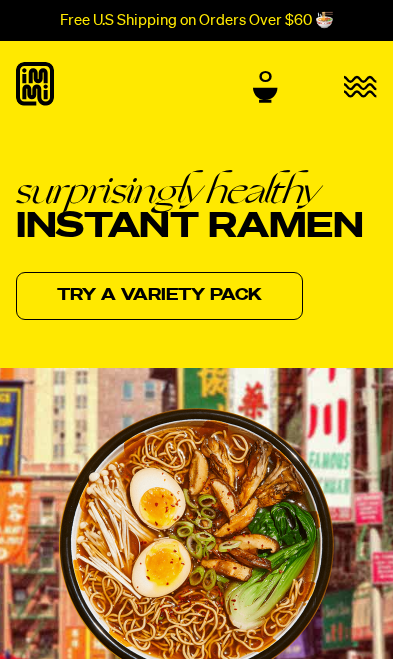 click at bounding box center (360, 88) 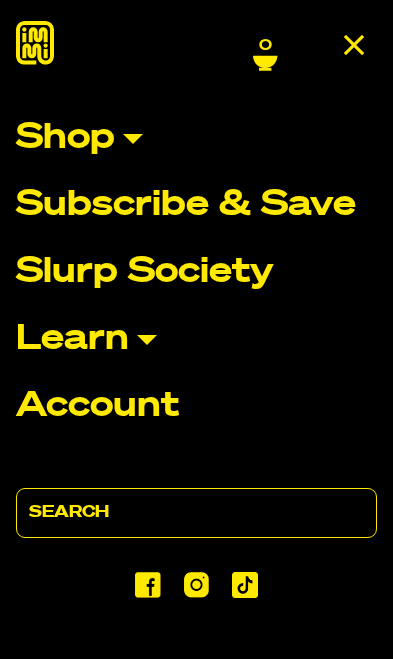 click on "Shop" at bounding box center (196, 138) 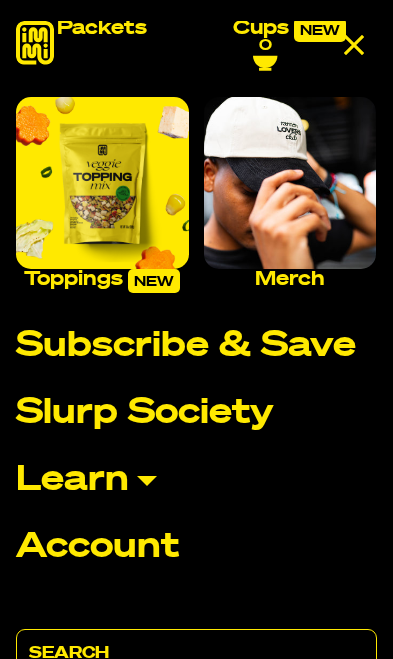 scroll, scrollTop: 348, scrollLeft: 0, axis: vertical 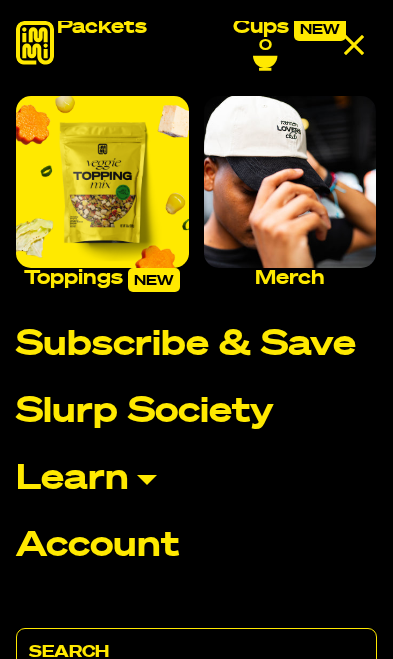 click at bounding box center (102, 182) 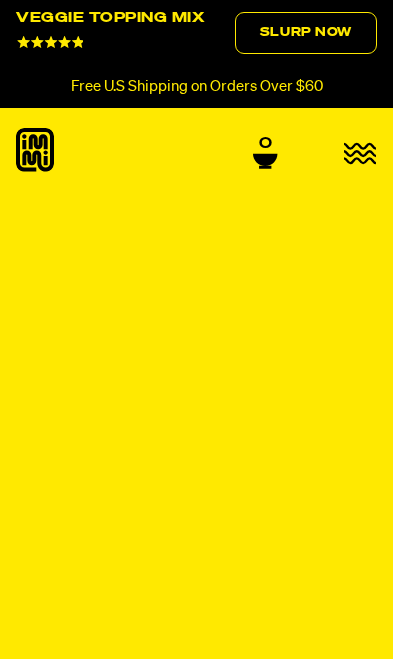 scroll, scrollTop: 0, scrollLeft: 0, axis: both 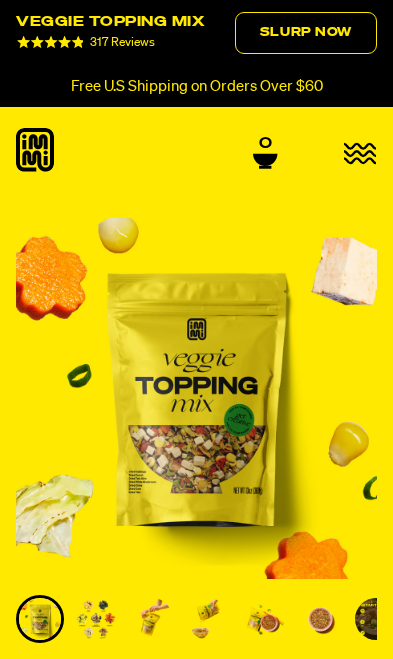 click 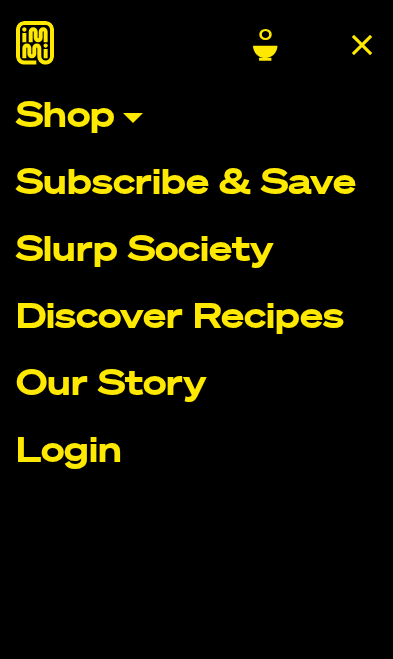 click on "Shop" at bounding box center (196, 117) 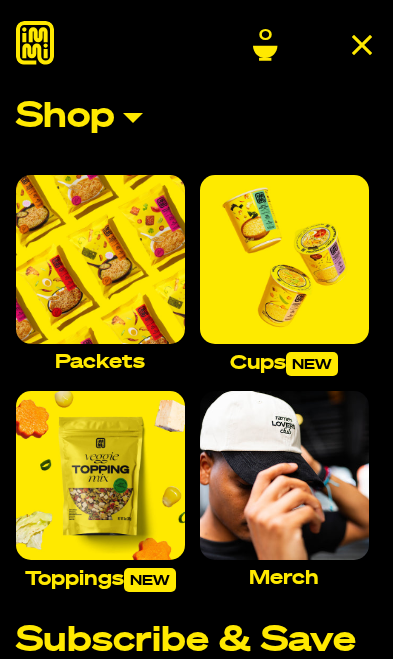 click at bounding box center [100, 259] 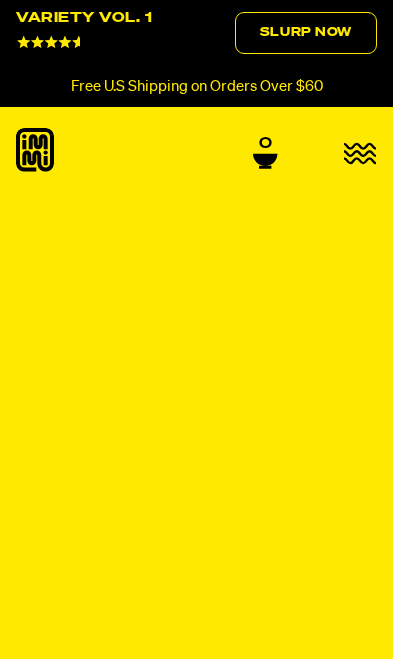 scroll, scrollTop: 0, scrollLeft: 0, axis: both 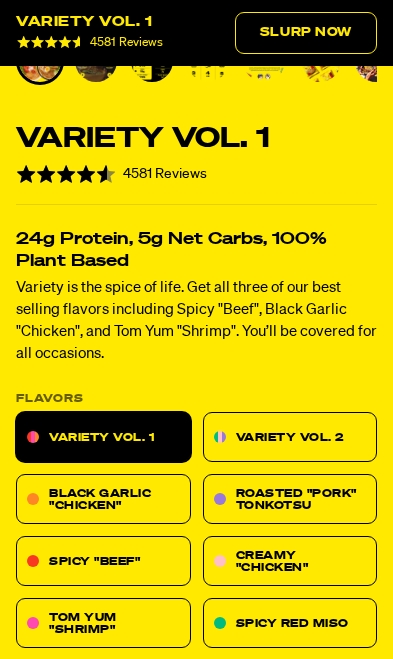 click on "Spicy Red Miso" at bounding box center [290, 623] 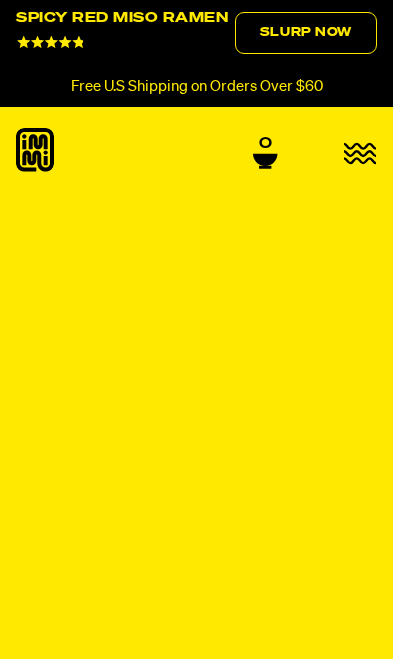 scroll, scrollTop: 0, scrollLeft: 0, axis: both 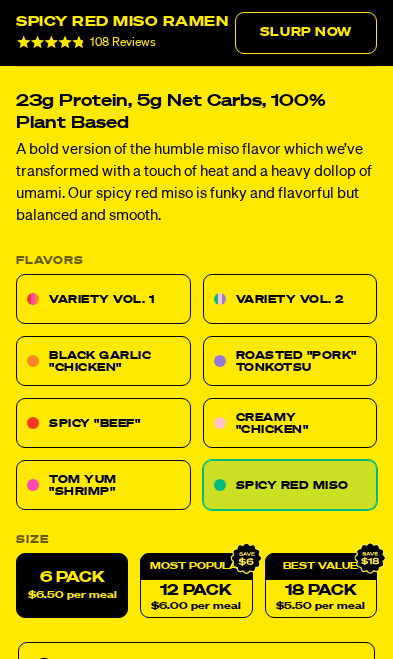 click on "Tom Yum "Shrimp"" at bounding box center (103, 485) 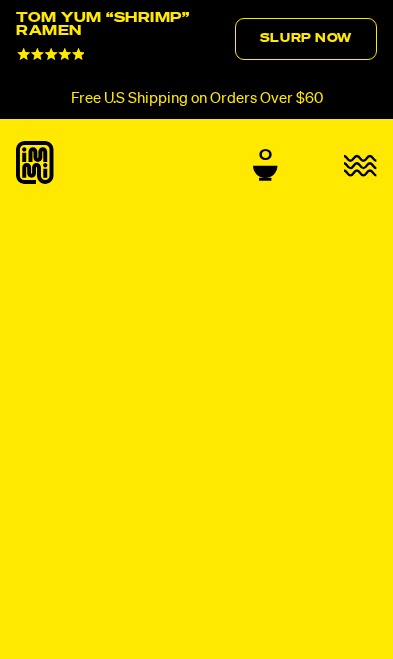 scroll, scrollTop: 0, scrollLeft: 0, axis: both 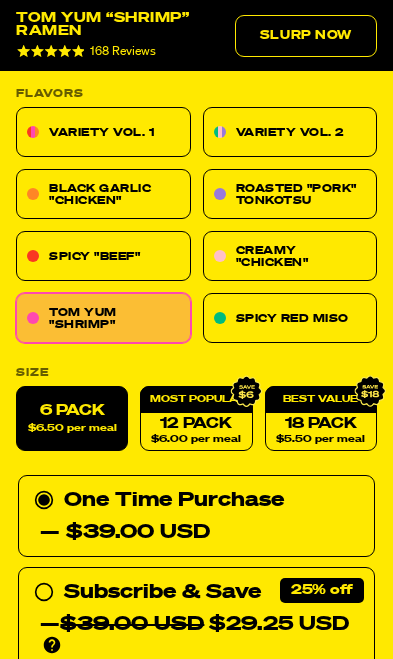 click on "$6.50 per meal" at bounding box center (72, 428) 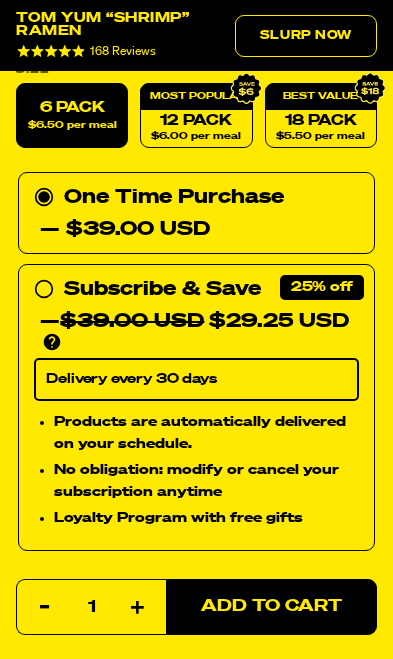 scroll, scrollTop: 1178, scrollLeft: 0, axis: vertical 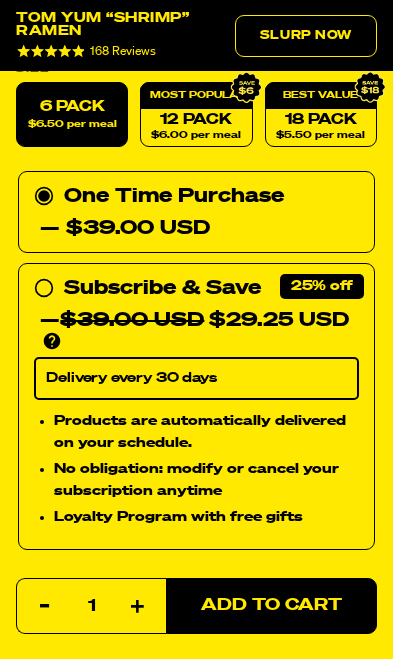 click on "Add to Cart" at bounding box center [271, 605] 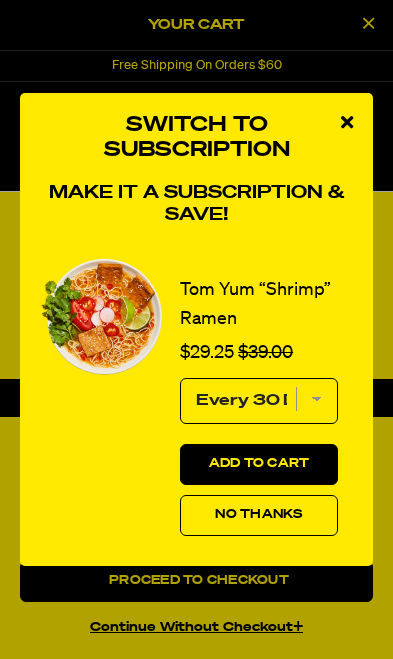 scroll, scrollTop: 0, scrollLeft: 0, axis: both 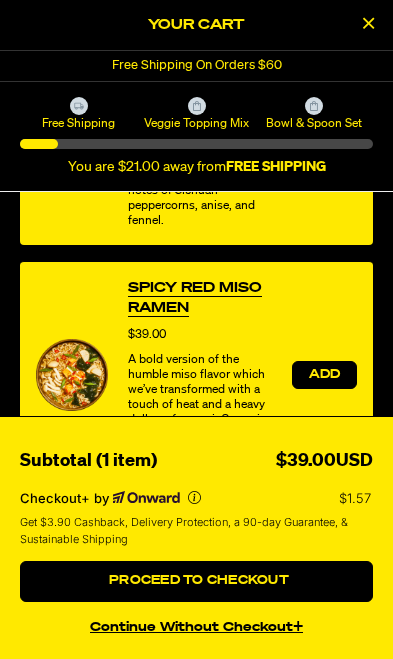 click on "Add" at bounding box center [324, 375] 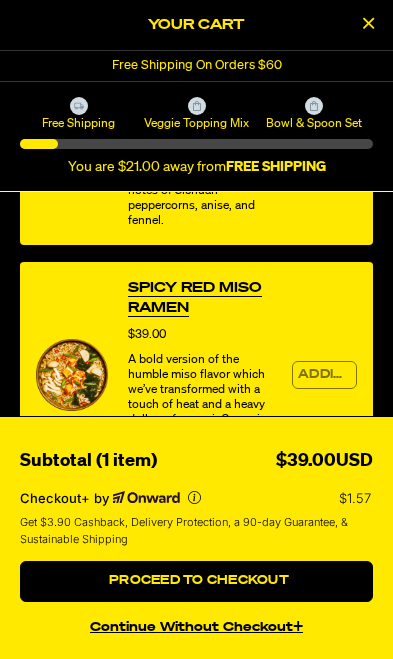 scroll, scrollTop: 0, scrollLeft: 0, axis: both 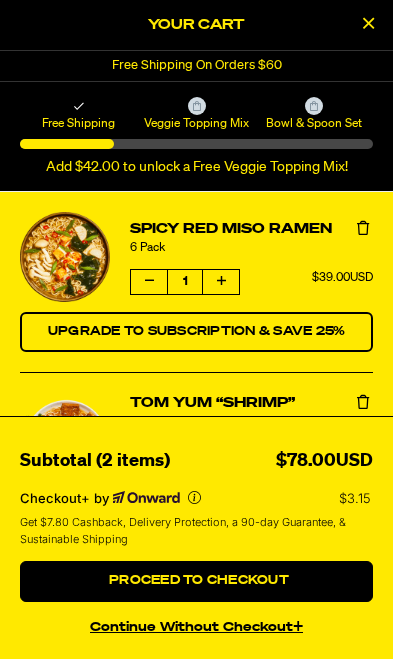 click at bounding box center (221, 477) 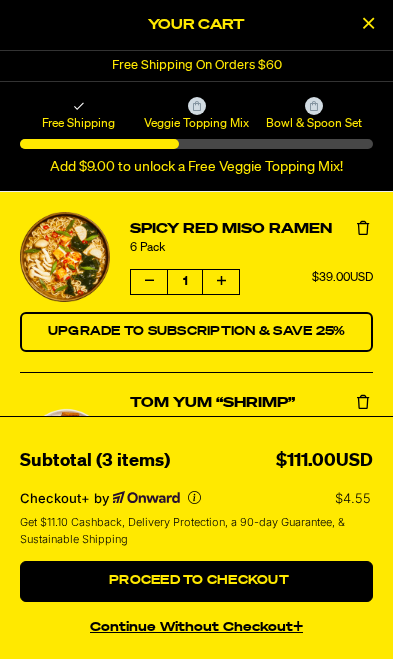 click at bounding box center (221, 496) 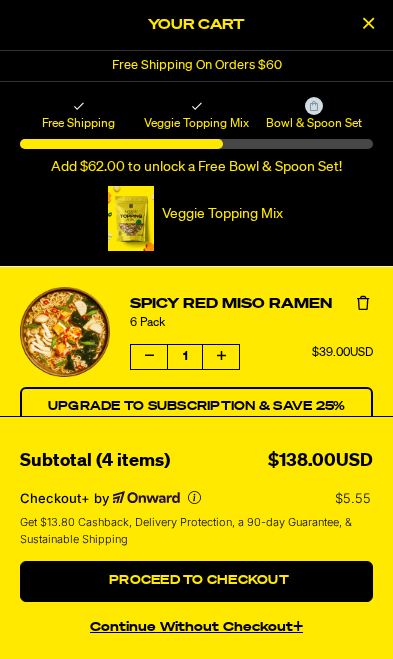 click at bounding box center (221, 357) 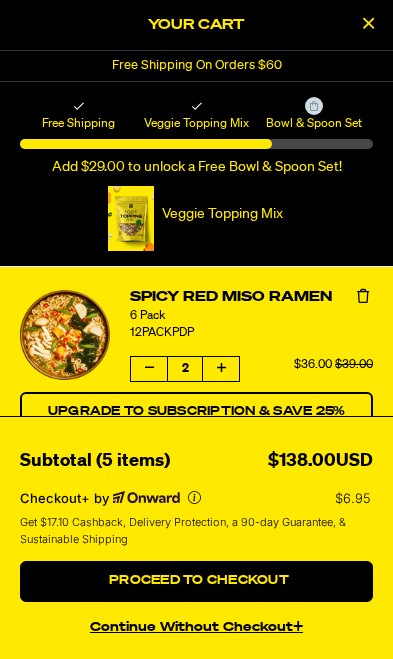 scroll, scrollTop: 1681, scrollLeft: 0, axis: vertical 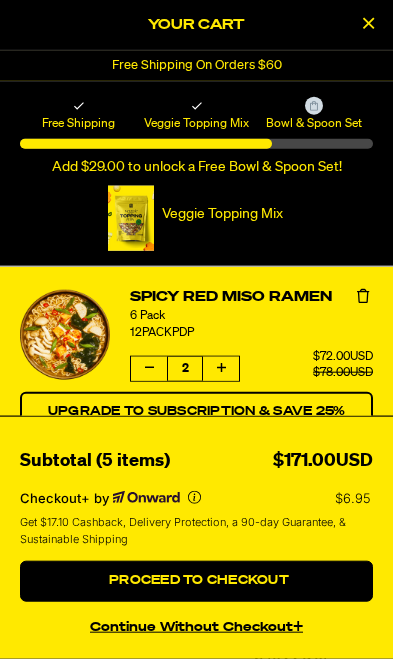 click at bounding box center [221, 369] 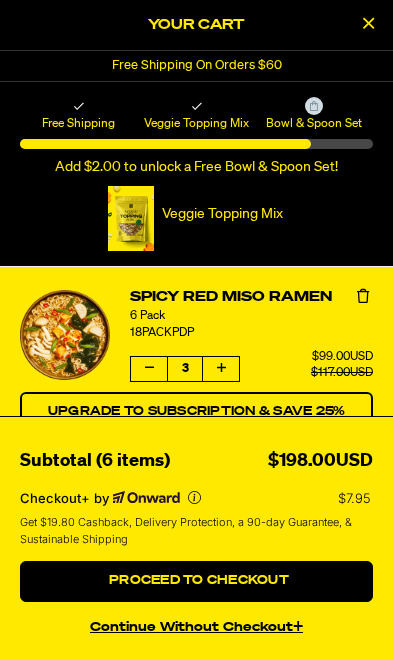 scroll, scrollTop: 2172, scrollLeft: 0, axis: vertical 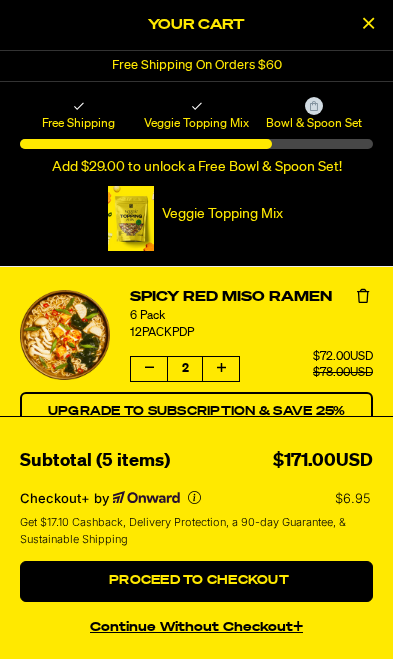 click at bounding box center [149, 369] 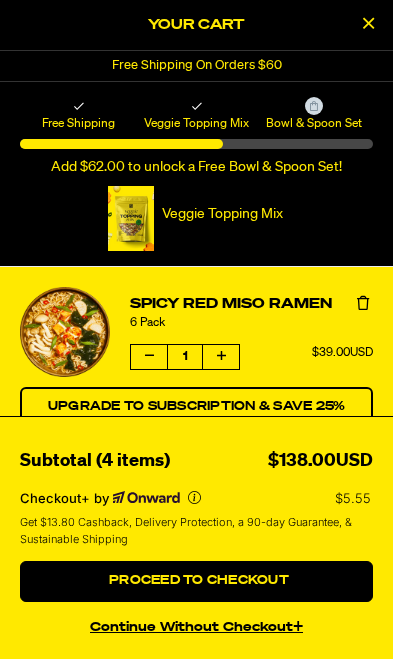 click at bounding box center (149, 357) 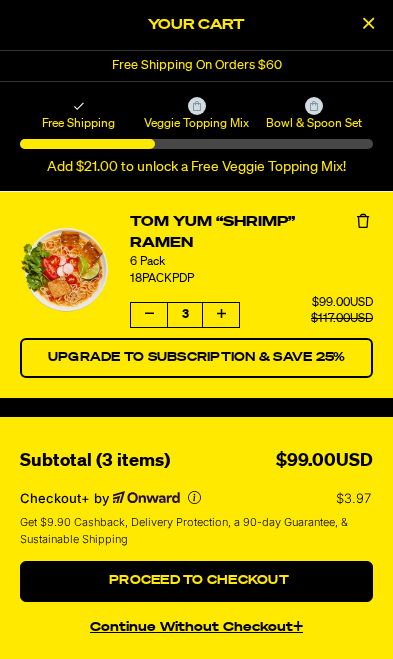 click at bounding box center (149, 315) 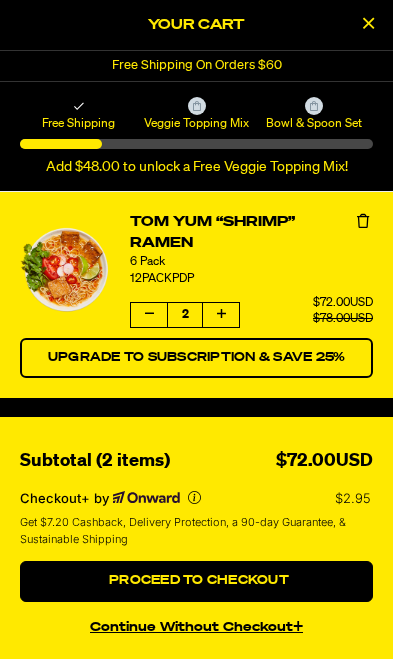 click at bounding box center (149, 315) 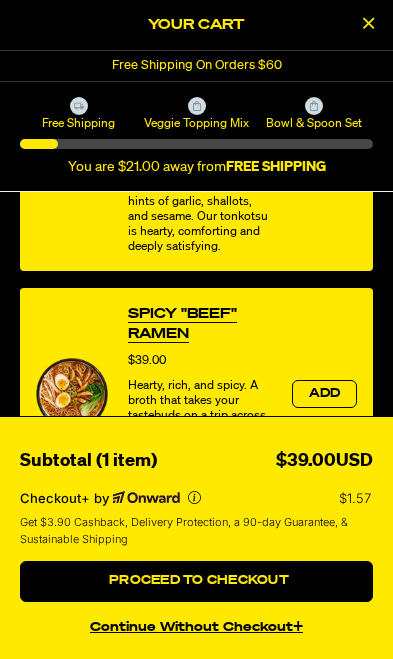scroll, scrollTop: 687, scrollLeft: 0, axis: vertical 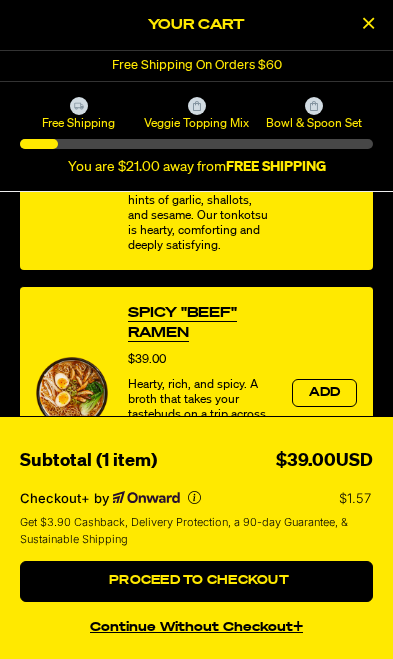 click on "Bowl & Spoon Set" at bounding box center [314, 123] 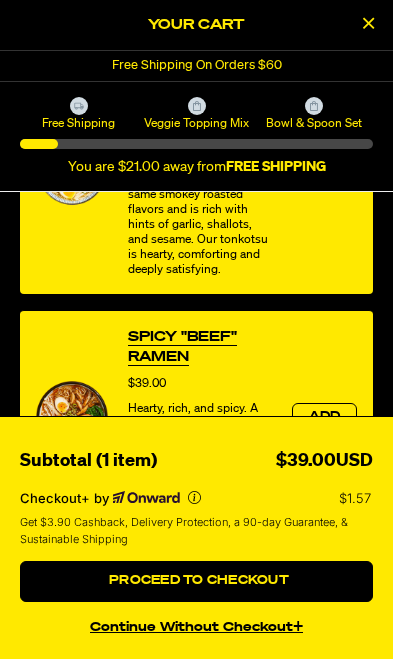 click at bounding box center [368, 23] 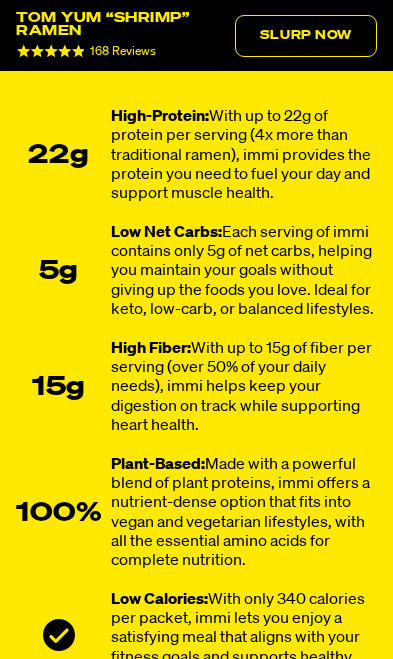 scroll, scrollTop: 606, scrollLeft: 0, axis: vertical 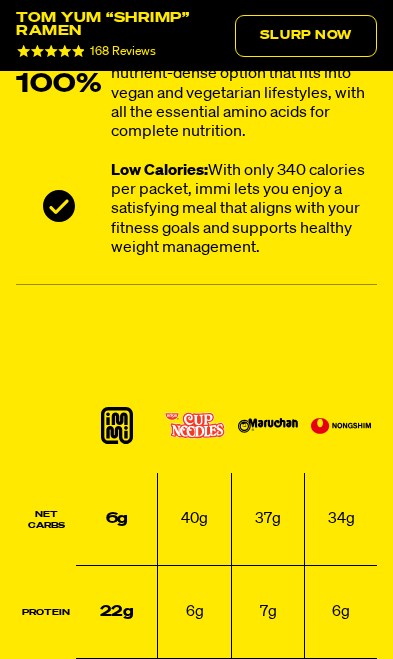 click on "168 Reviews" at bounding box center (123, 52) 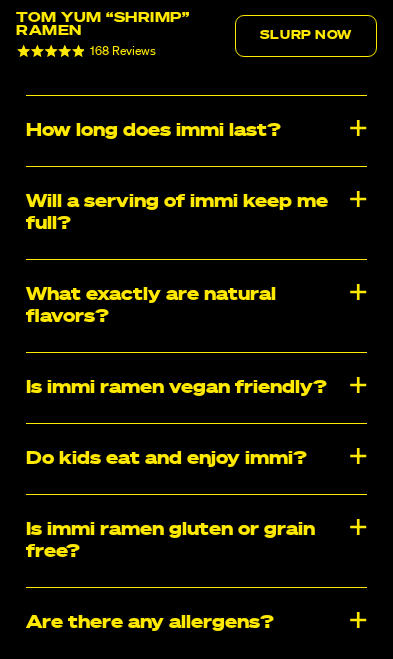 scroll, scrollTop: 10289, scrollLeft: 0, axis: vertical 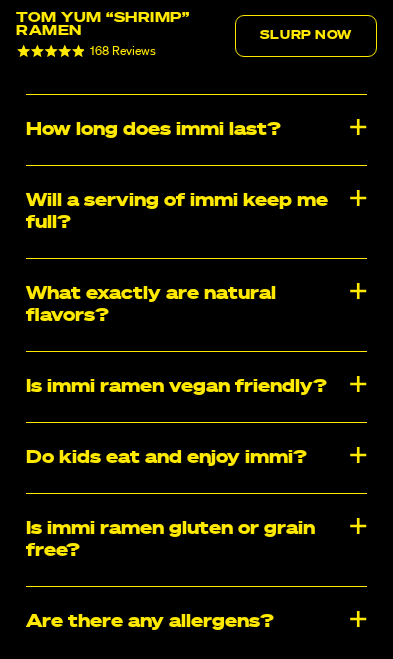 click on "Is immi ramen vegan friendly?" at bounding box center (196, 387) 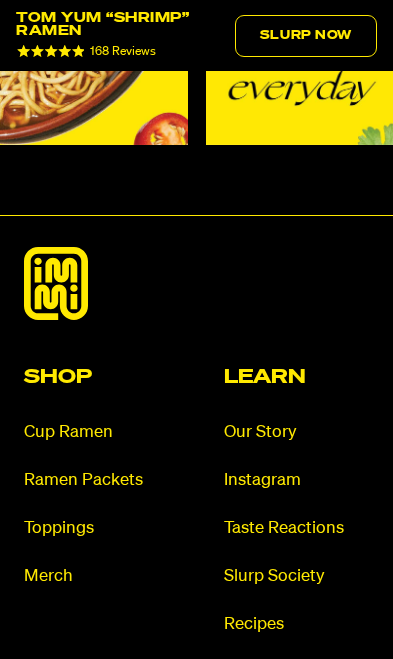 scroll, scrollTop: 12121, scrollLeft: 0, axis: vertical 